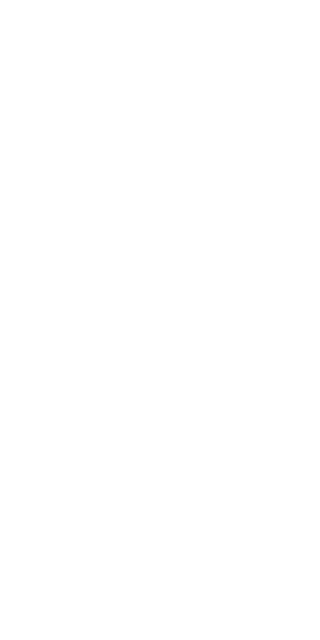 scroll, scrollTop: 0, scrollLeft: 0, axis: both 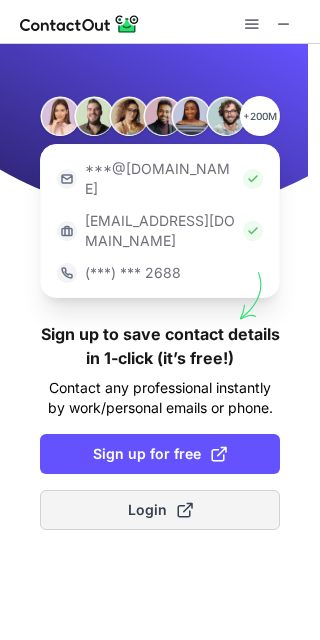 click on "Login" at bounding box center (160, 510) 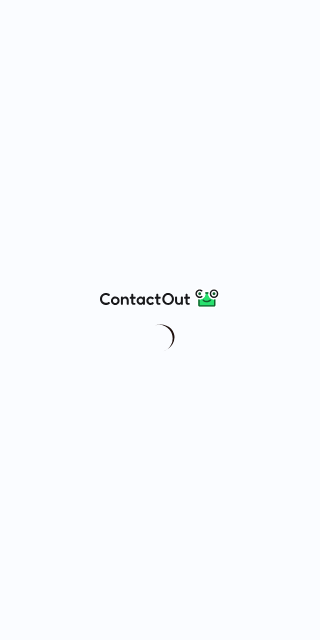 scroll, scrollTop: 0, scrollLeft: 0, axis: both 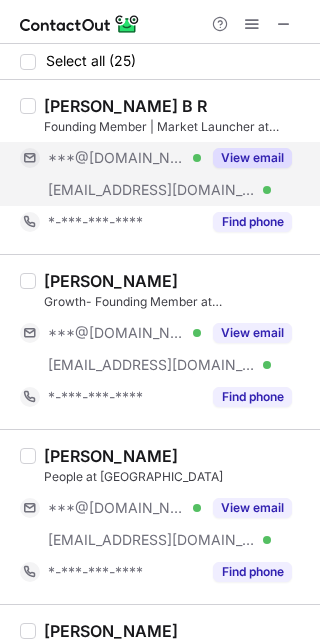 click on "View email" at bounding box center [252, 158] 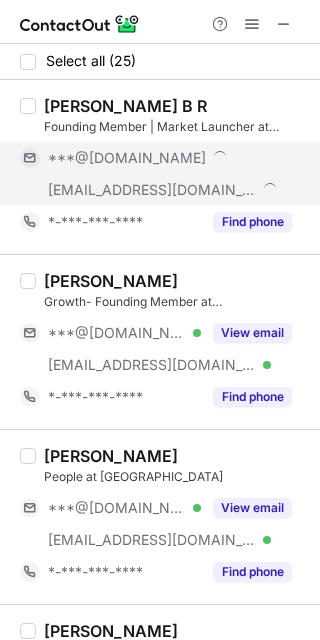 click on "Maneesh B R" at bounding box center [125, 106] 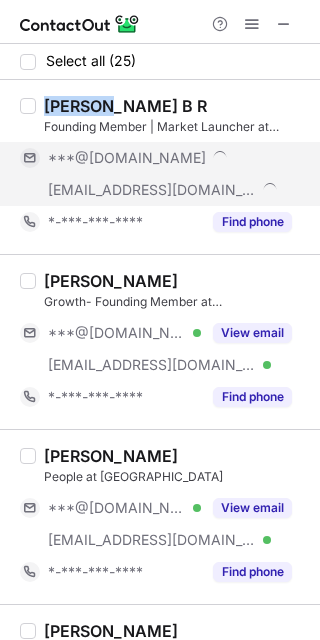 click on "Maneesh B R" at bounding box center [125, 106] 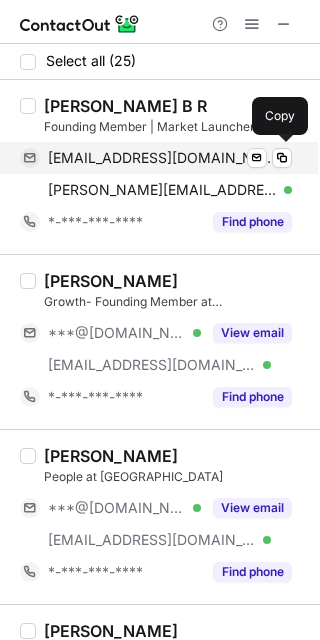 click on "maneeshbellary007@gmail.com" at bounding box center [162, 158] 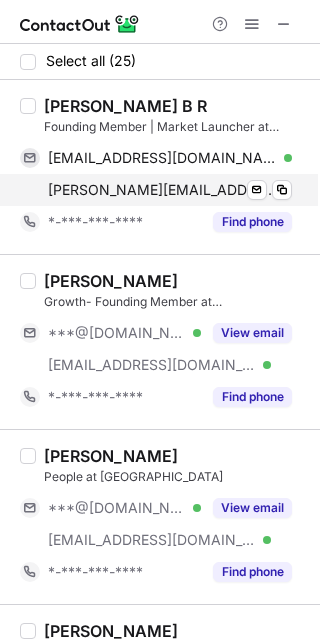 click on "maneesh@truva.in" at bounding box center [162, 190] 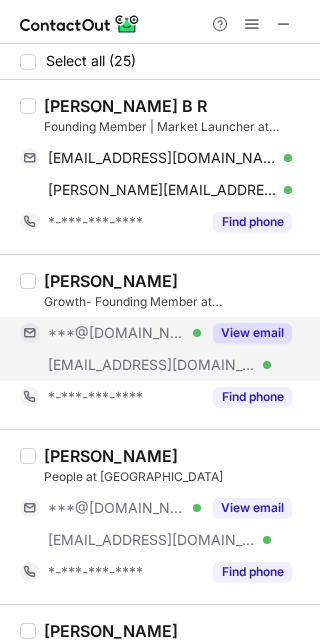 drag, startPoint x: 261, startPoint y: 333, endPoint x: 192, endPoint y: 325, distance: 69.46222 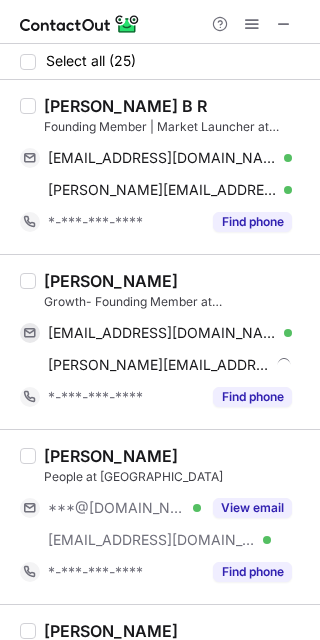 click on "Vivek Nikam" at bounding box center [111, 281] 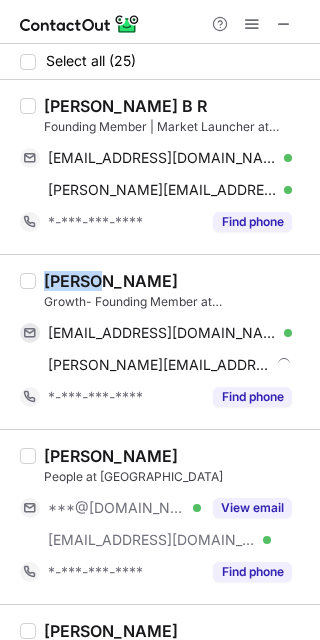 click on "Vivek Nikam" at bounding box center (111, 281) 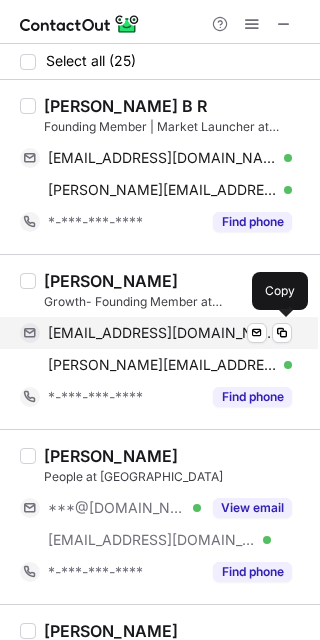 click on "viveknikam4433@gmail.com Verified Send email Copy" at bounding box center (156, 333) 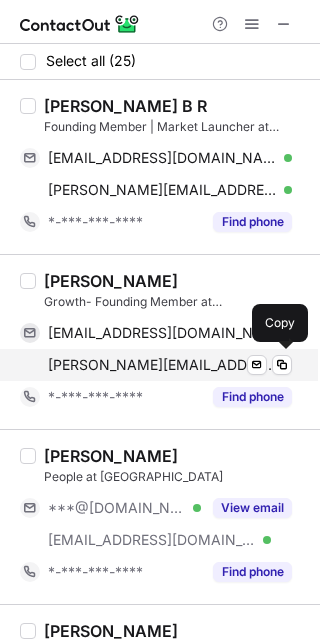 click on "vivek@truva.in" at bounding box center (162, 365) 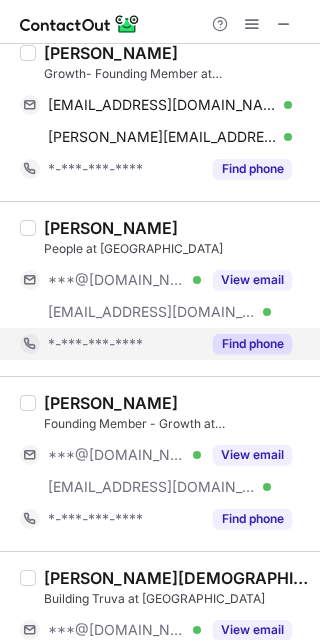 scroll, scrollTop: 266, scrollLeft: 0, axis: vertical 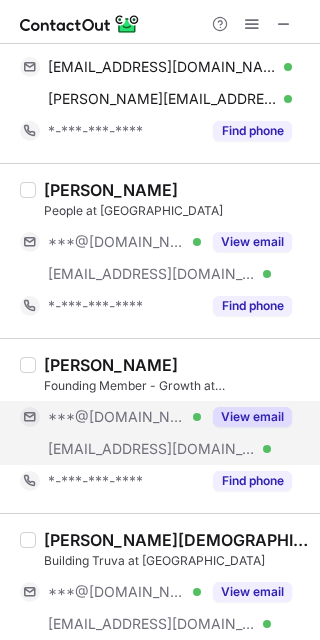 click on "View email" at bounding box center (252, 417) 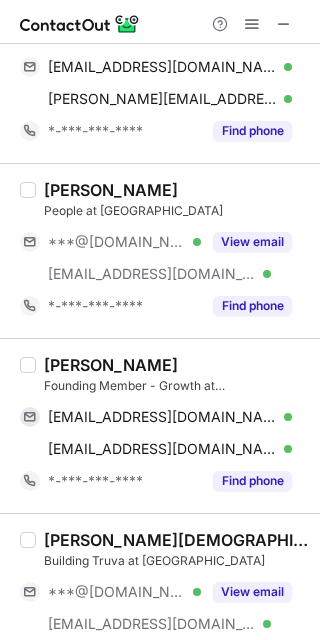 click on "Shafaat Nagauri" at bounding box center (111, 365) 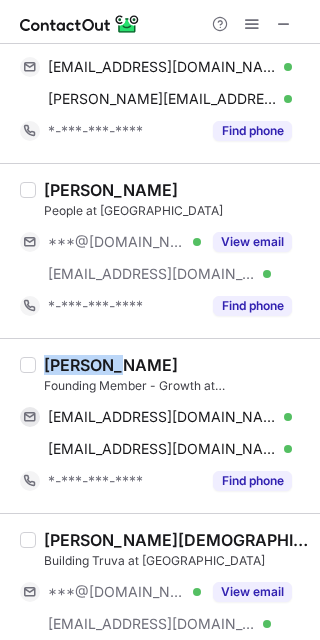 click on "Shafaat Nagauri" at bounding box center (111, 365) 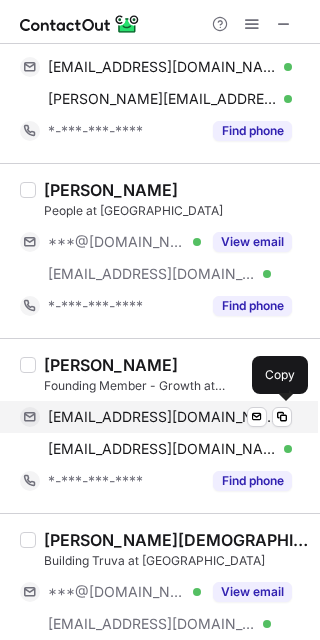 click on "nagaurishafaat@gmail.com" at bounding box center [162, 417] 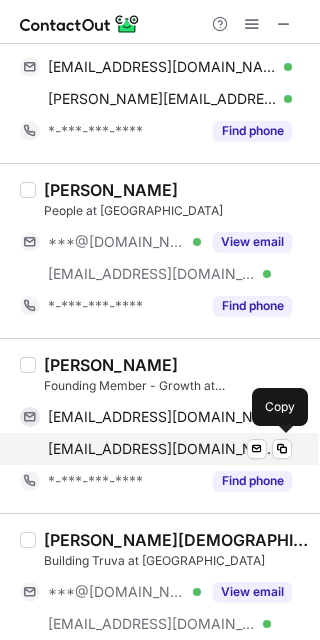 click on "shafaat@truva.in" at bounding box center (162, 449) 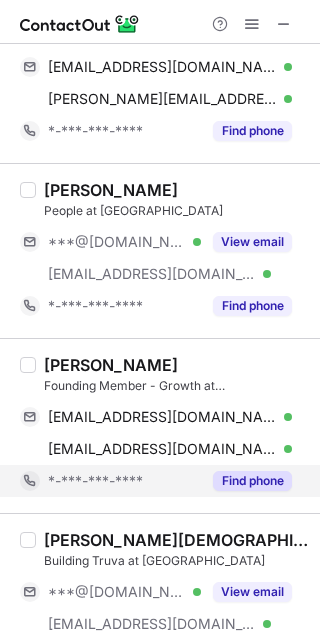 scroll, scrollTop: 400, scrollLeft: 0, axis: vertical 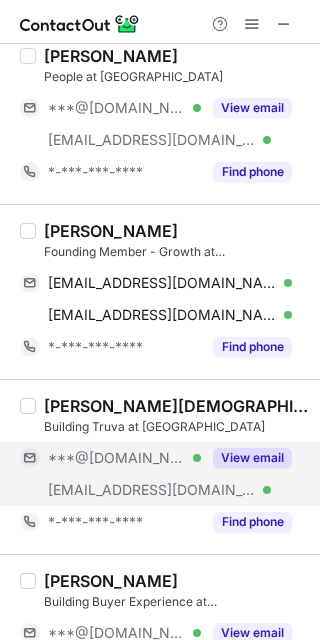 click on "View email" at bounding box center [252, 458] 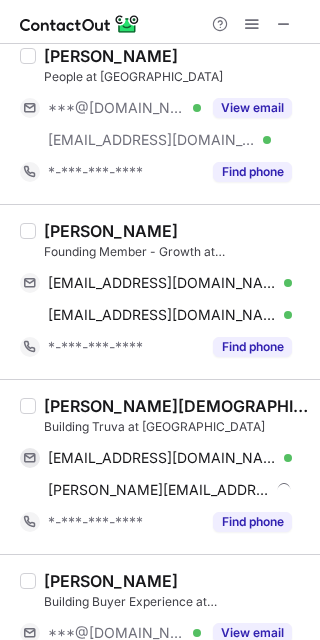 click on "Dishit Jain" at bounding box center [176, 406] 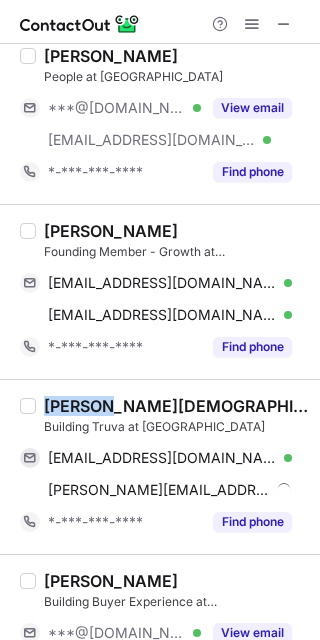 click on "Dishit Jain" at bounding box center [176, 406] 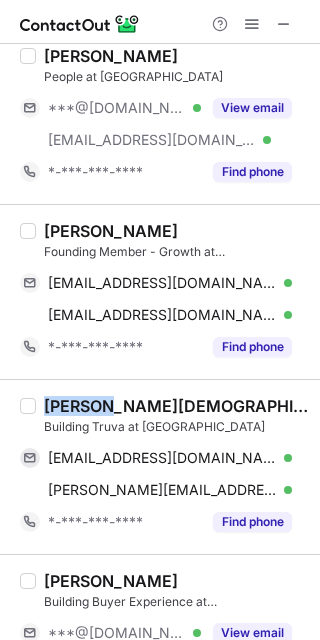 copy on "Dishit" 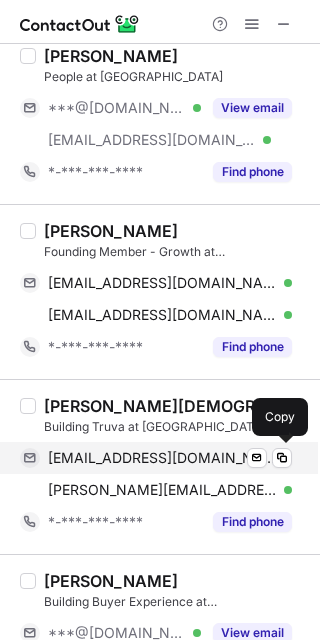 click on "dishitjain9@gmail.com" at bounding box center [162, 458] 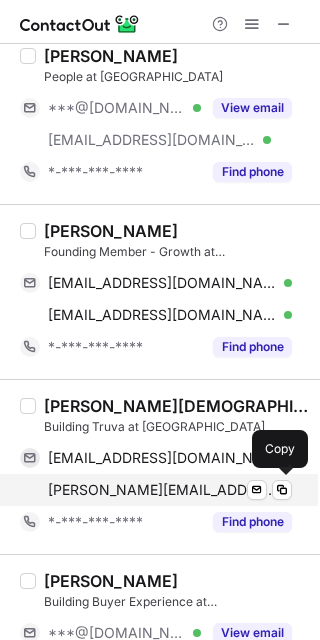 click on "dishit@truva.in" at bounding box center [162, 490] 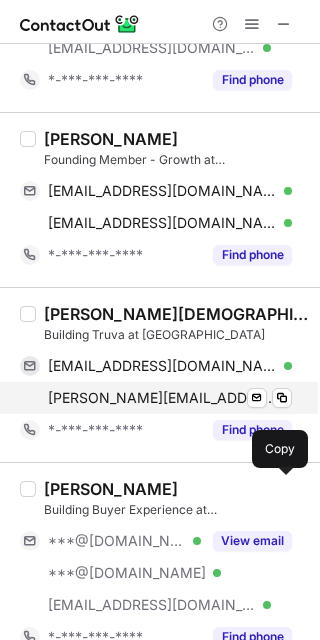 scroll, scrollTop: 533, scrollLeft: 0, axis: vertical 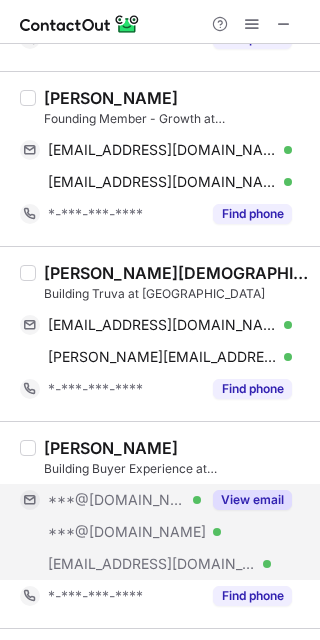click on "View email" at bounding box center (252, 500) 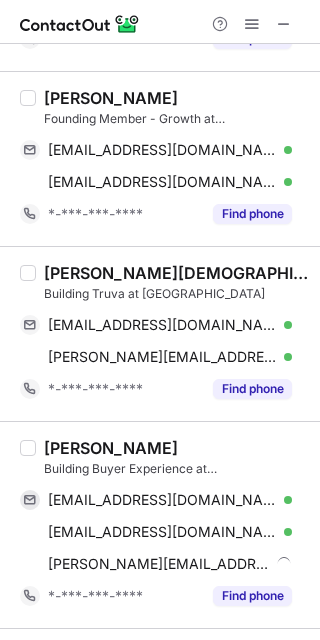 click on "Fenil Gandhi" at bounding box center (111, 448) 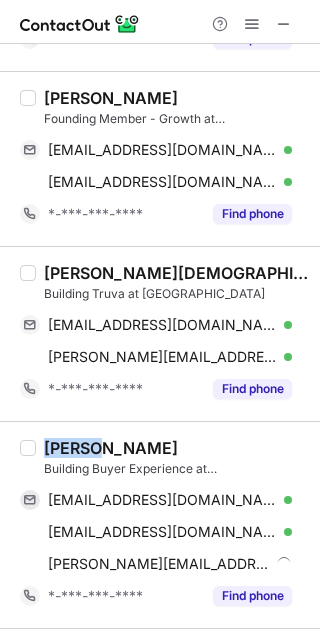 click on "Fenil Gandhi" at bounding box center (111, 448) 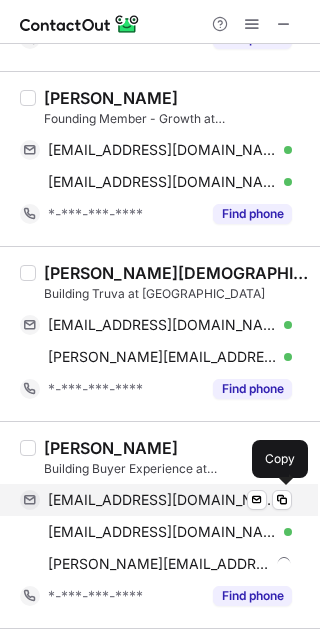 click on "fenil840@gmail.com" at bounding box center (162, 500) 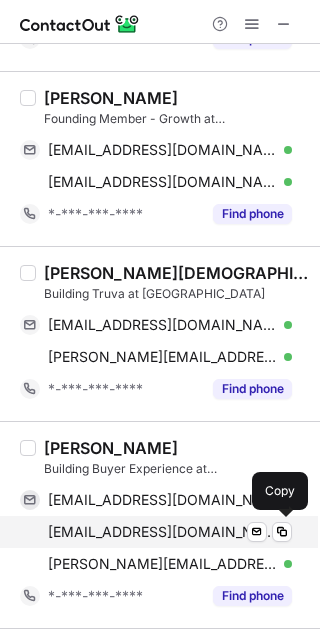 click on "fenilgandhinmims@gmail.com Verified Send email Copy" at bounding box center [156, 532] 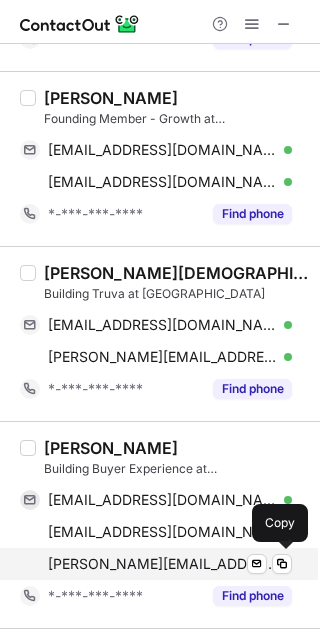 click on "fenil@truva.in" at bounding box center (162, 564) 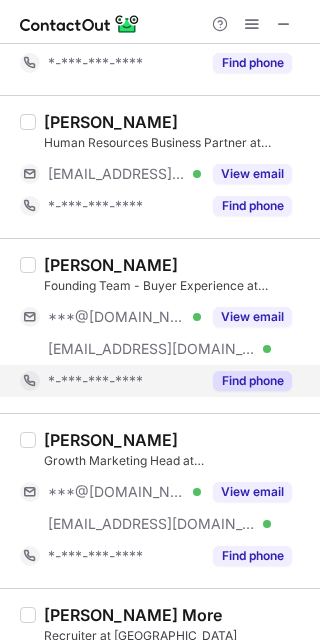 scroll, scrollTop: 1200, scrollLeft: 0, axis: vertical 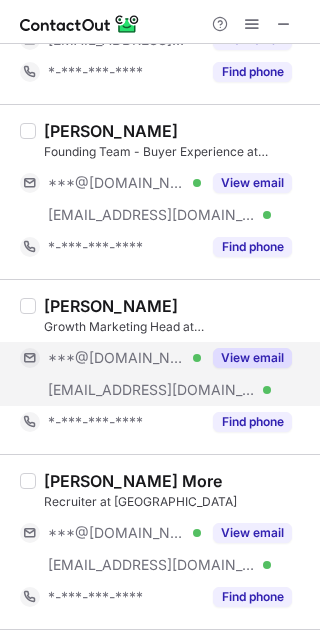 click on "View email" at bounding box center (252, 358) 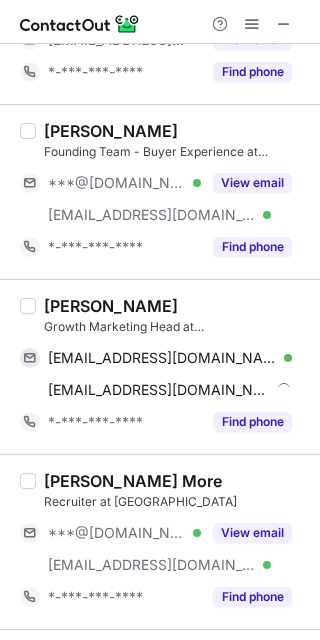 click on "Vidha Nigam" at bounding box center [111, 306] 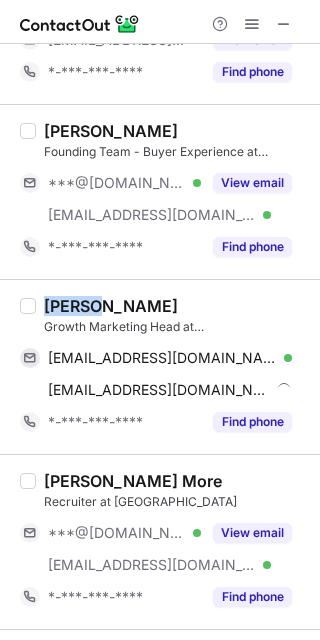 click on "Vidha Nigam" at bounding box center [111, 306] 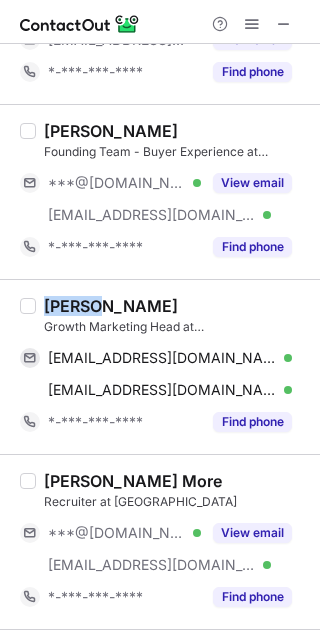 copy on "Vidha" 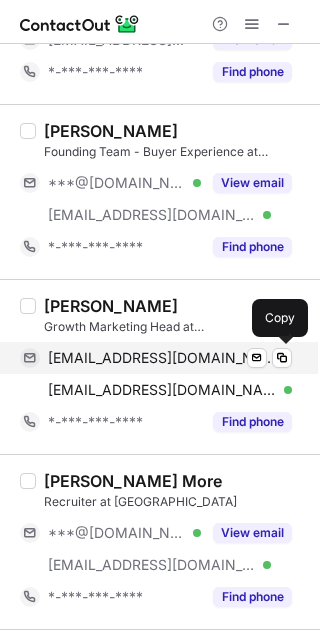 click on "nigamvidha23@gmail.com" at bounding box center (162, 358) 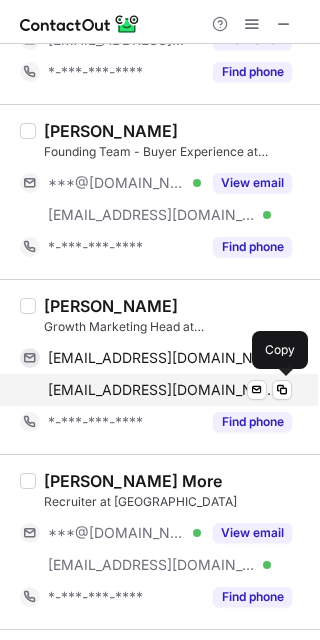 click on "vidha@truva.in" at bounding box center (162, 390) 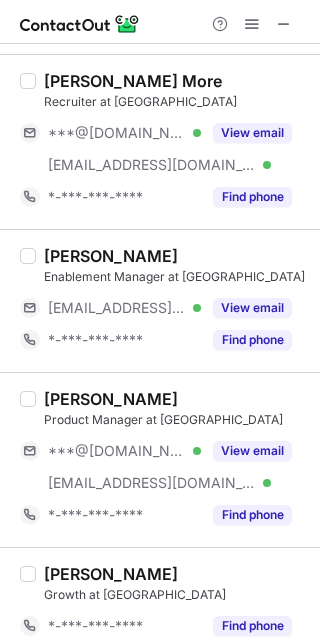 scroll, scrollTop: 1733, scrollLeft: 0, axis: vertical 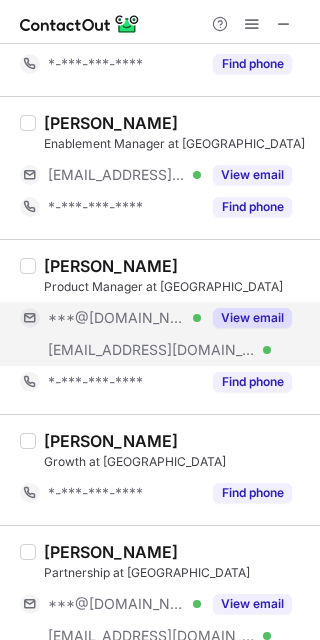 click on "View email" at bounding box center (252, 318) 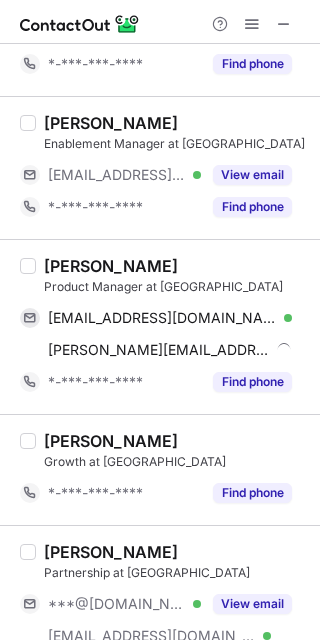 click on "Ayush Thakur" at bounding box center (111, 266) 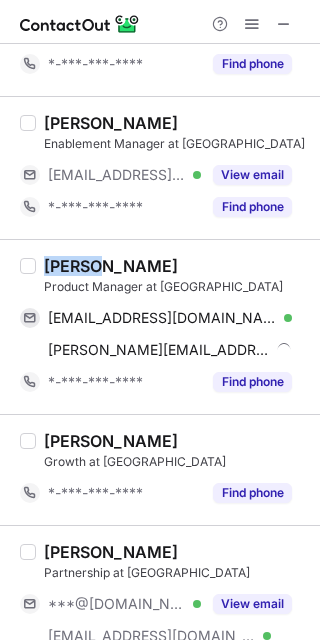 click on "Ayush Thakur" at bounding box center (111, 266) 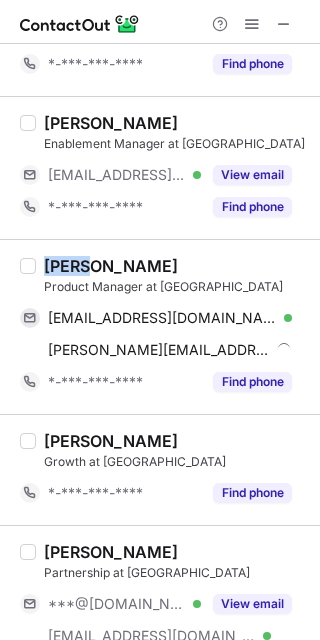 copy on "Ayush" 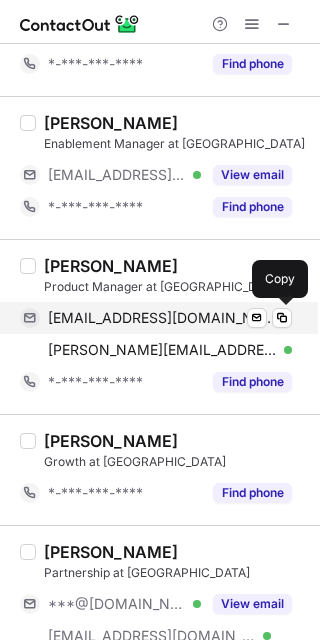 click on "tayush30@gmail.com" at bounding box center (162, 318) 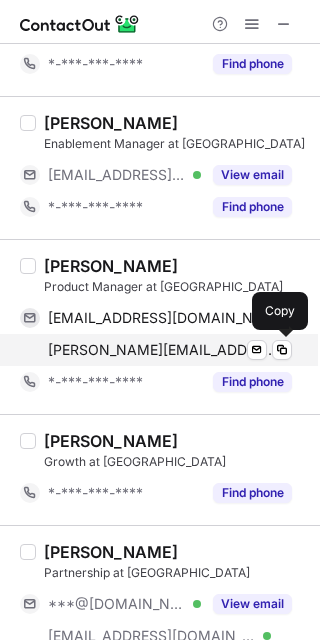 click on "ayush@truva.in" at bounding box center (162, 350) 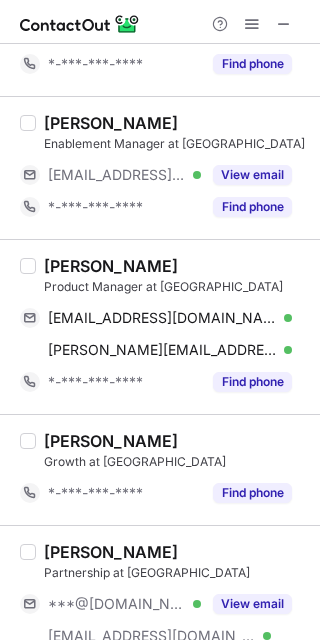 scroll, scrollTop: 1866, scrollLeft: 0, axis: vertical 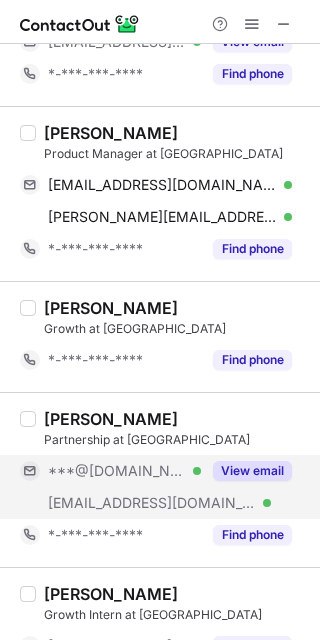 click on "View email" at bounding box center [252, 471] 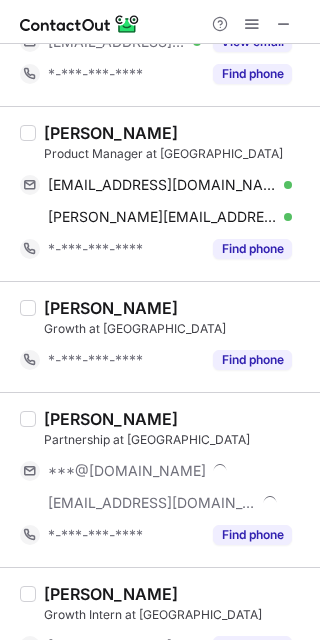 click on "Swapnil Patel" at bounding box center (111, 419) 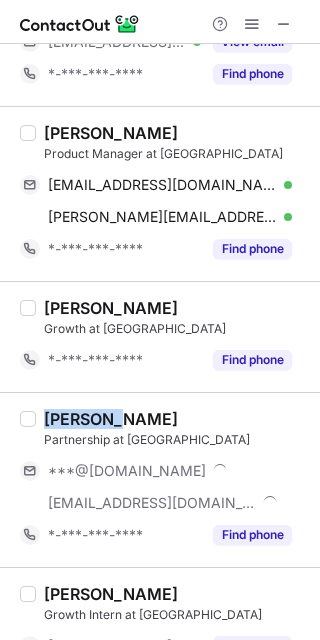 click on "Swapnil Patel" at bounding box center [111, 419] 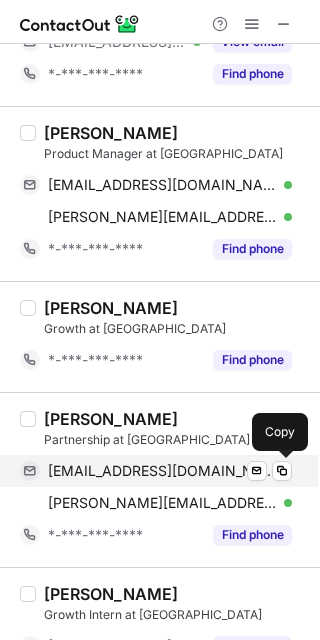 click on "swapnilpatel1636@gmail.com" at bounding box center [162, 471] 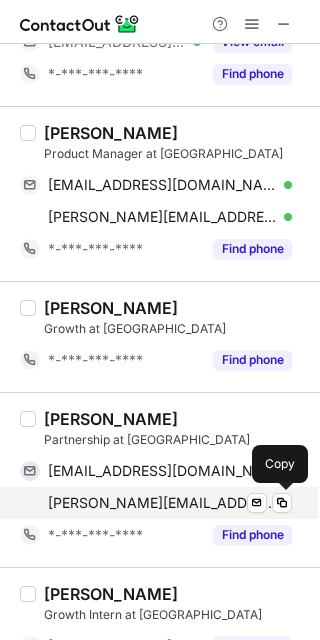 drag, startPoint x: 108, startPoint y: 501, endPoint x: 139, endPoint y: 501, distance: 31 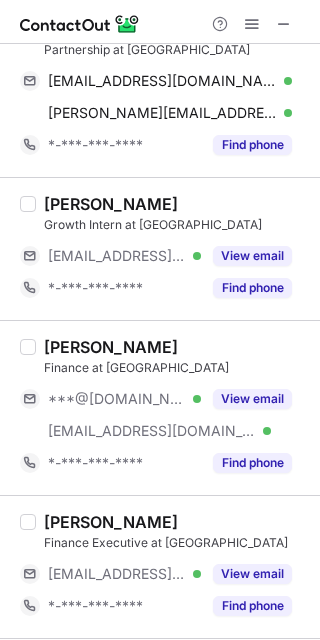 scroll, scrollTop: 2266, scrollLeft: 0, axis: vertical 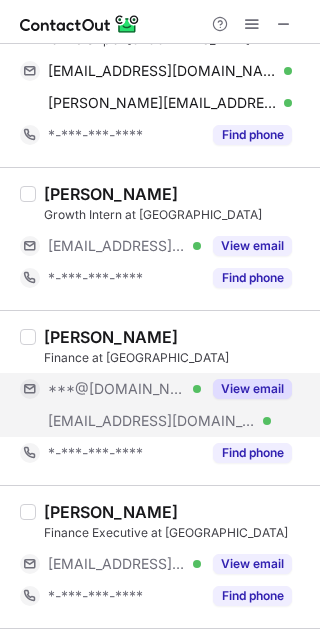 drag, startPoint x: 255, startPoint y: 386, endPoint x: 219, endPoint y: 386, distance: 36 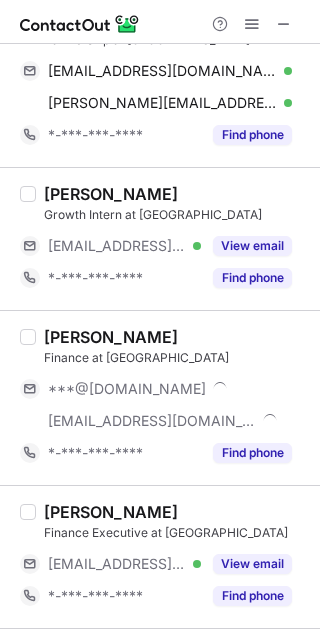 click on "Kashika Ahuja" at bounding box center (111, 337) 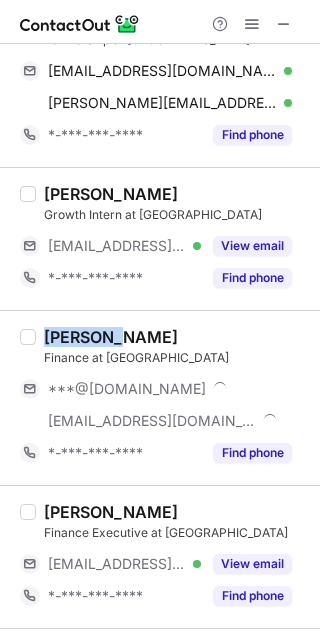 click on "Kashika Ahuja" at bounding box center (111, 337) 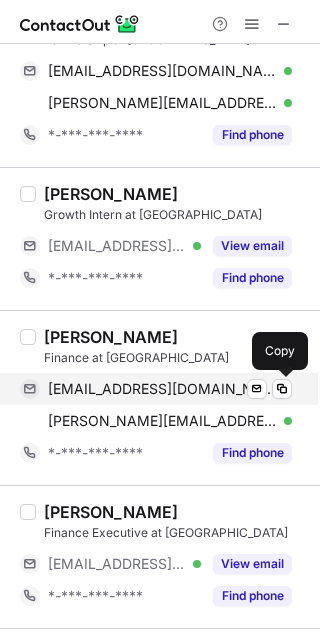 click on "ahujakashika@gmail.com" at bounding box center (162, 389) 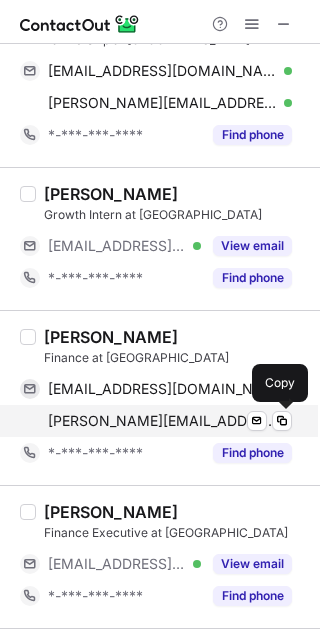 click on "kashika@truva.in Verified Send email Copy" at bounding box center [156, 421] 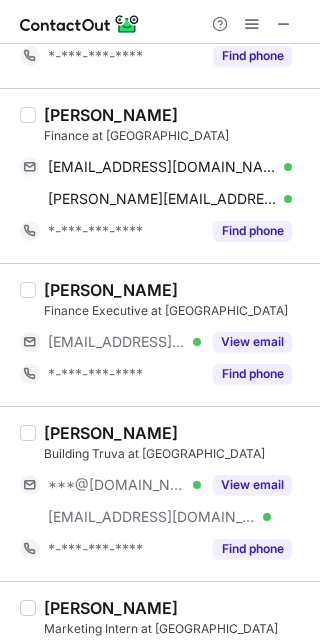 scroll, scrollTop: 2533, scrollLeft: 0, axis: vertical 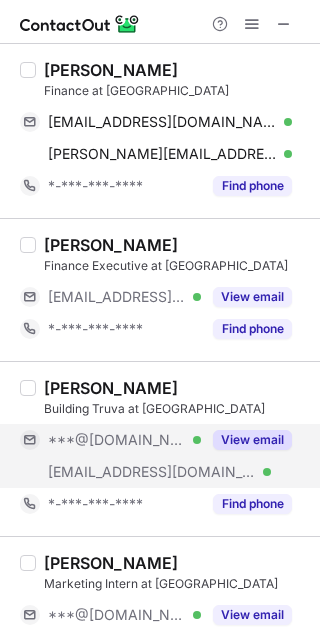 drag, startPoint x: 253, startPoint y: 443, endPoint x: 233, endPoint y: 442, distance: 20.024984 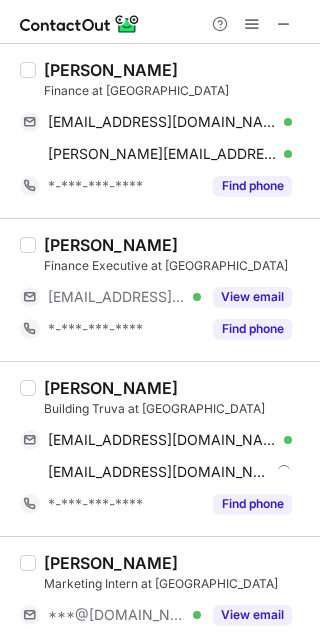 click on "Rohit Singh" at bounding box center [111, 388] 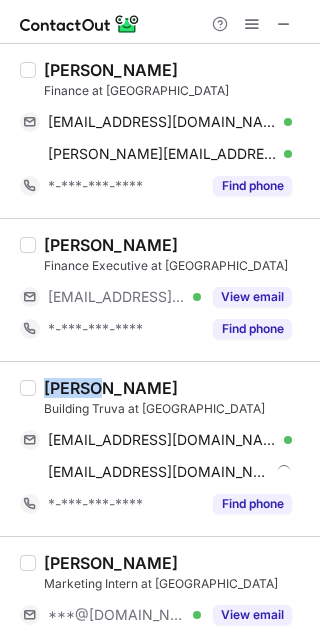 click on "Rohit Singh" at bounding box center [111, 388] 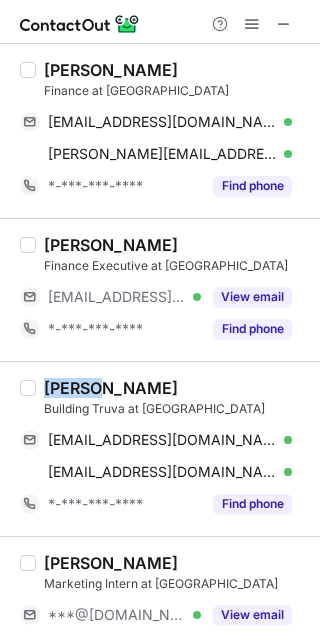 copy on "Rohit" 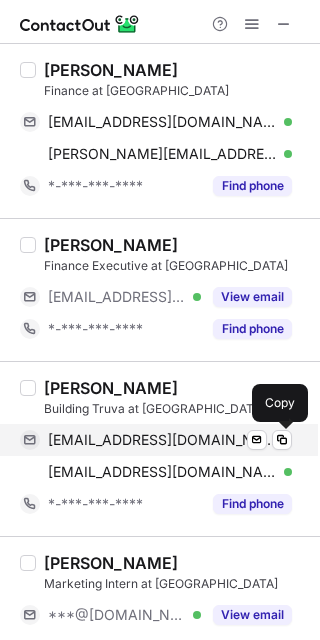 drag, startPoint x: 105, startPoint y: 443, endPoint x: 117, endPoint y: 446, distance: 12.369317 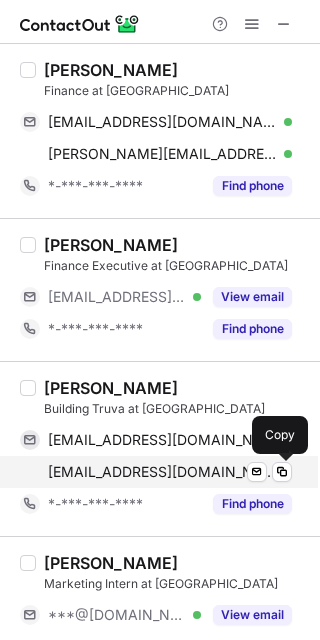 click on "rohit@truva.in" at bounding box center [162, 472] 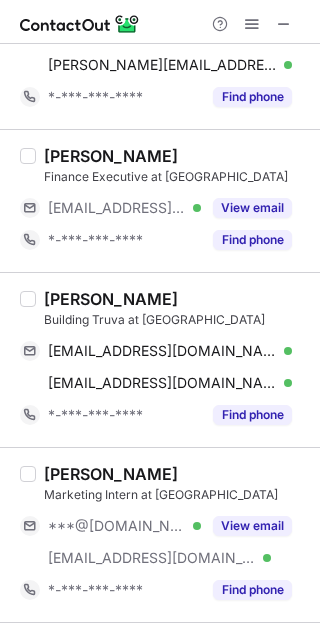 scroll, scrollTop: 2666, scrollLeft: 0, axis: vertical 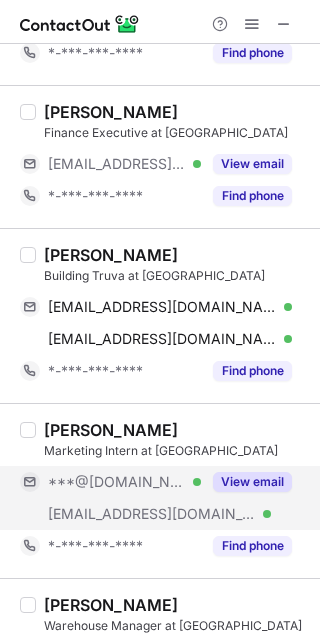 click on "View email" at bounding box center [252, 482] 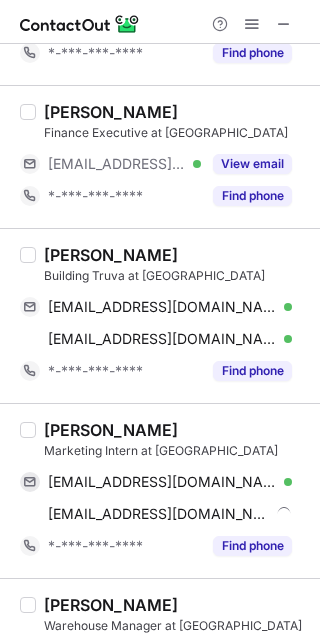 click on "Swiya Jaiswal" at bounding box center [111, 430] 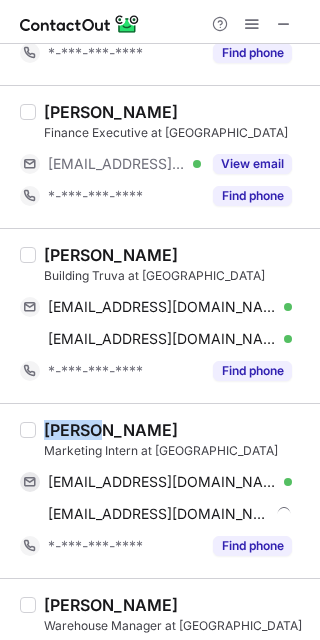 click on "Swiya Jaiswal" at bounding box center [111, 430] 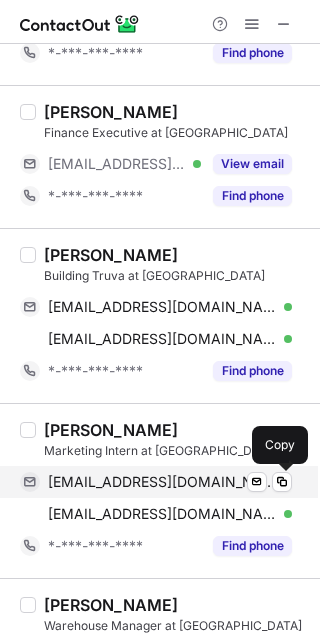 click on "swiyajaiswal@gmail.com" at bounding box center (162, 482) 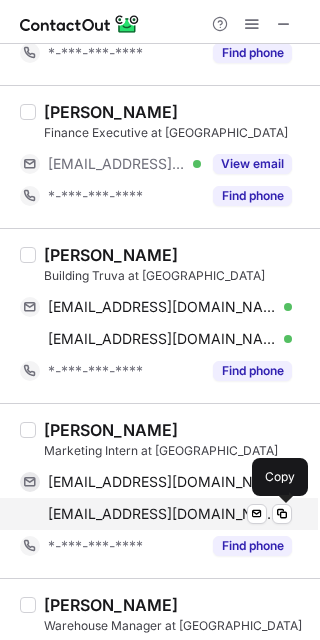 click on "swiya@truva.in" at bounding box center (162, 514) 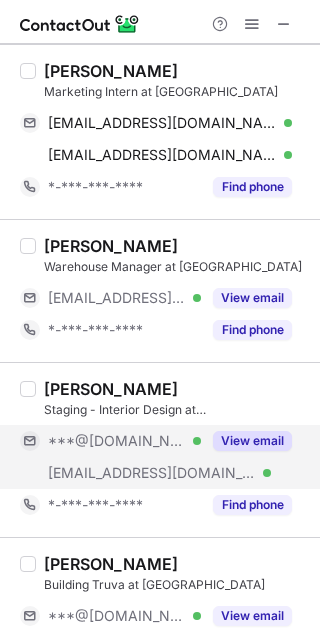 scroll, scrollTop: 3066, scrollLeft: 0, axis: vertical 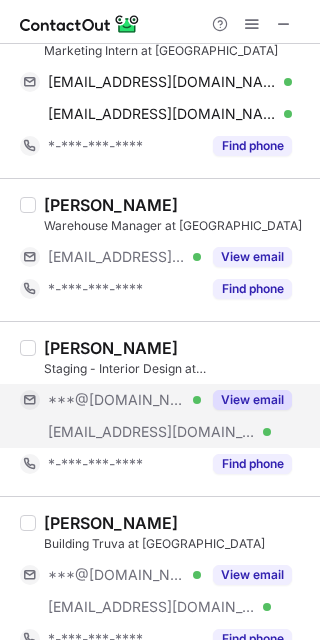 click on "View email" at bounding box center (252, 400) 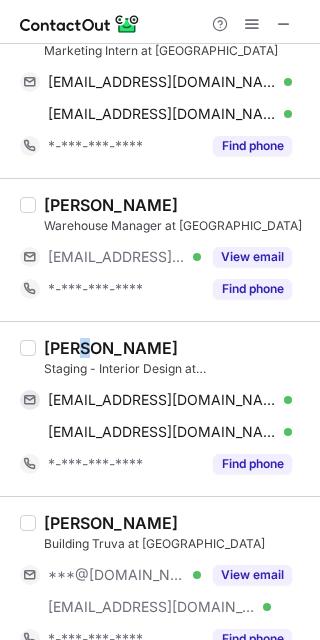 click on "Tanishqa Kumar" at bounding box center [111, 348] 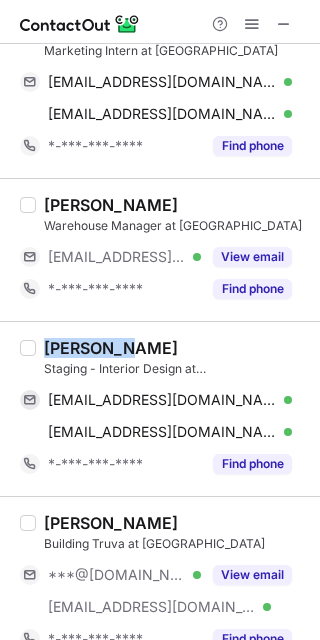 click on "Tanishqa Kumar" at bounding box center (111, 348) 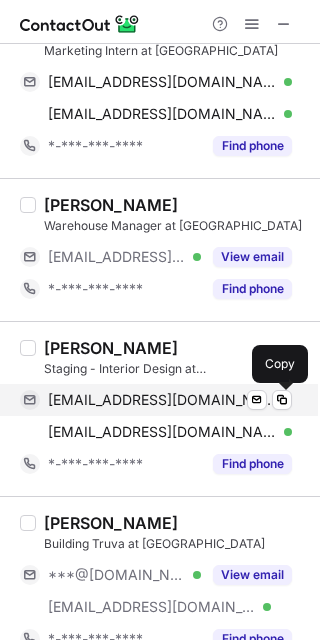 click on "tanishqakumar2020@gmail.com" at bounding box center [162, 400] 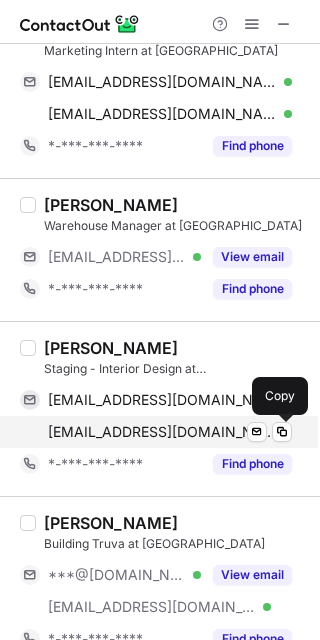 click on "tanishqa@truva.in" at bounding box center [162, 432] 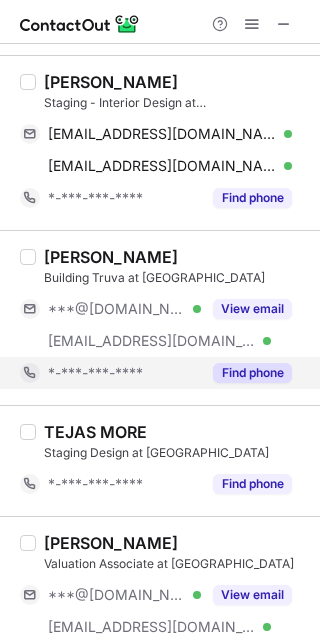 scroll, scrollTop: 3333, scrollLeft: 0, axis: vertical 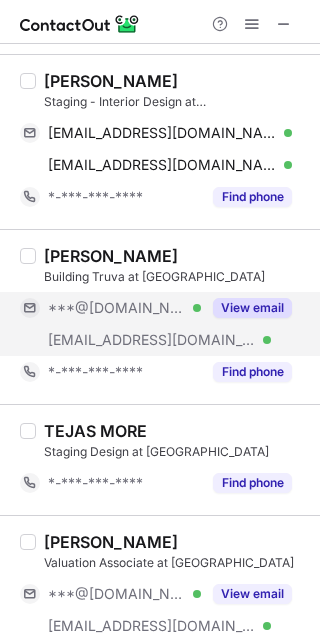 drag, startPoint x: 255, startPoint y: 313, endPoint x: 128, endPoint y: 315, distance: 127.01575 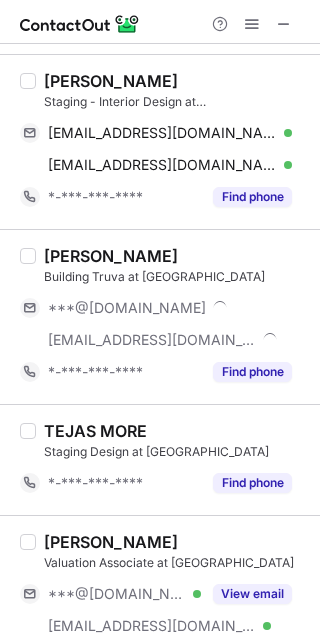 click on "Gaurav Peswani" at bounding box center [111, 256] 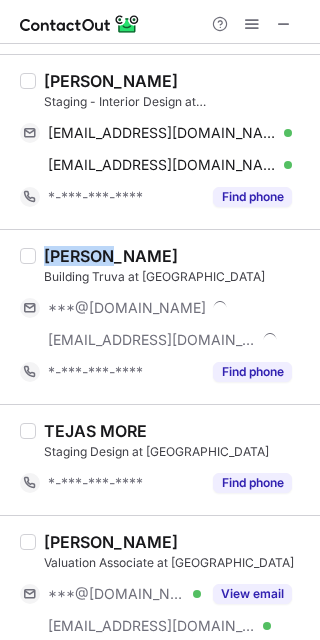 click on "Gaurav Peswani" at bounding box center (111, 256) 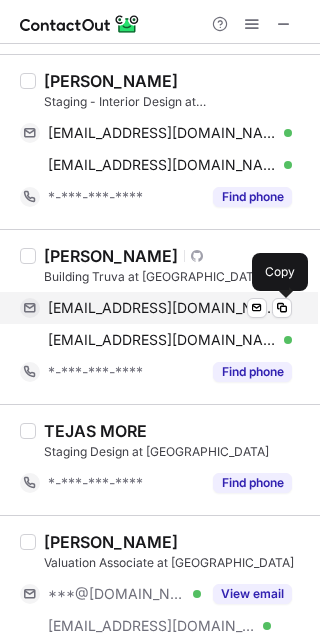 click on "peswanigrv9@gmail.com" at bounding box center (162, 308) 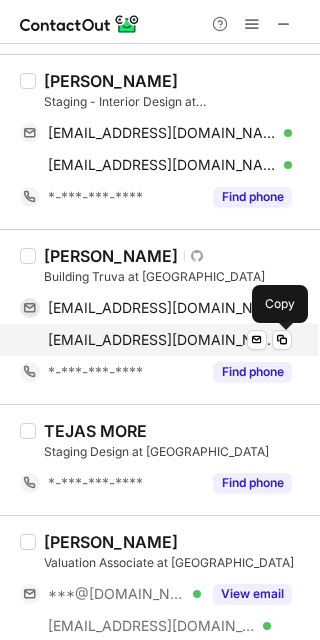 click on "gaurav@truva.in" at bounding box center (162, 340) 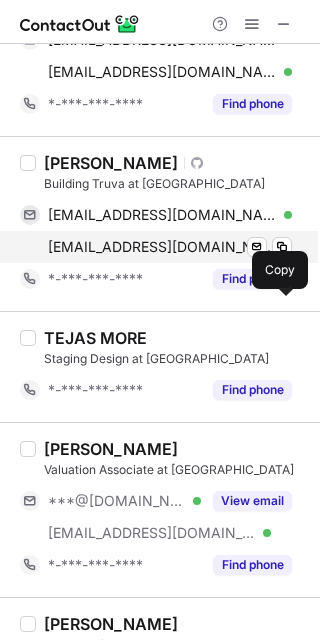scroll, scrollTop: 3466, scrollLeft: 0, axis: vertical 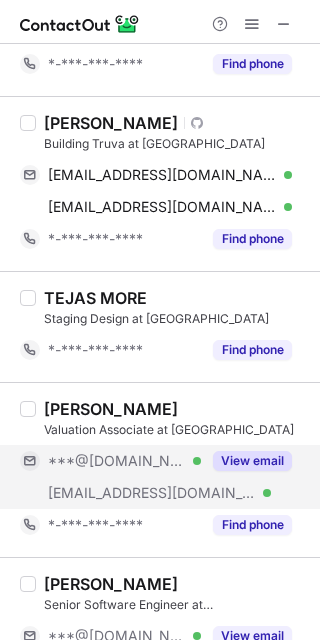 click on "View email" at bounding box center [252, 461] 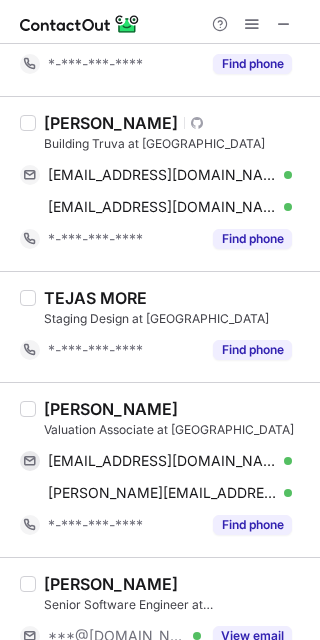 click on "Sheldon D'souza" at bounding box center [111, 409] 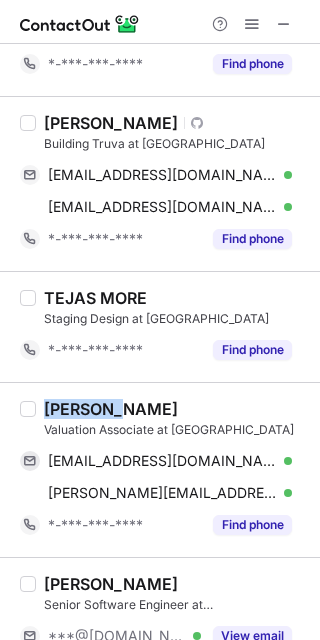 click on "Sheldon D'souza" at bounding box center [111, 409] 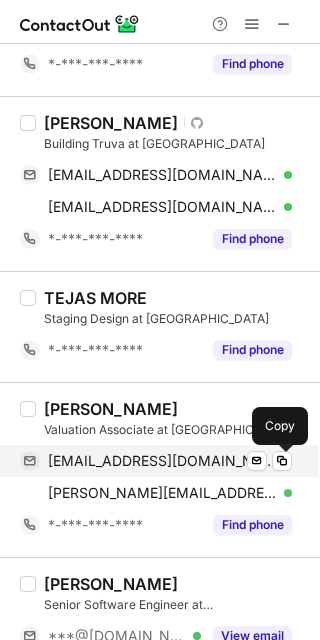 click on "sheldondsouza0112@gmail.com" at bounding box center [162, 461] 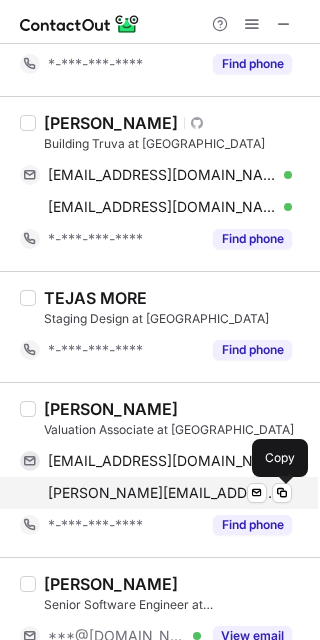 click on "sheldon@truva.in" at bounding box center [162, 493] 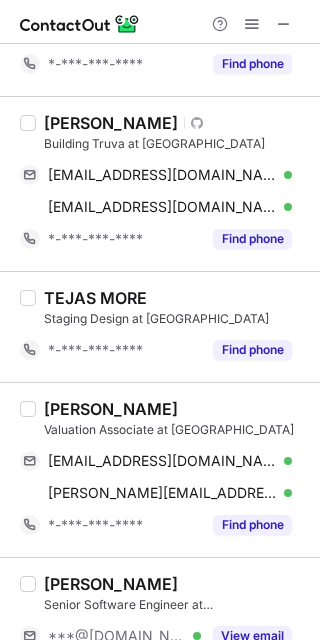 scroll, scrollTop: 3566, scrollLeft: 0, axis: vertical 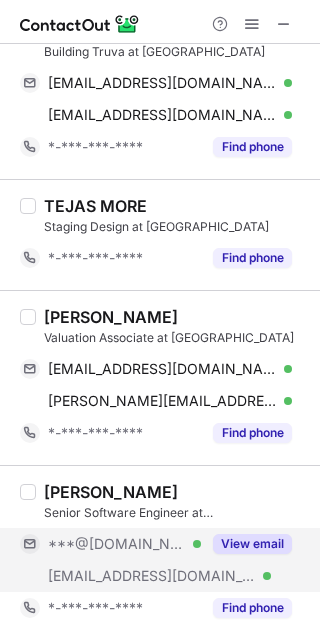drag, startPoint x: 220, startPoint y: 538, endPoint x: 173, endPoint y: 535, distance: 47.095646 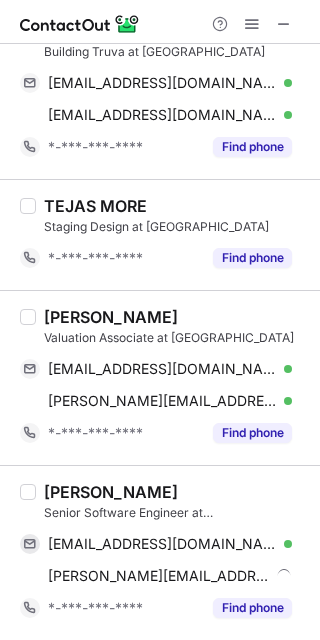 click on "Kumar Chandranshu" at bounding box center (111, 492) 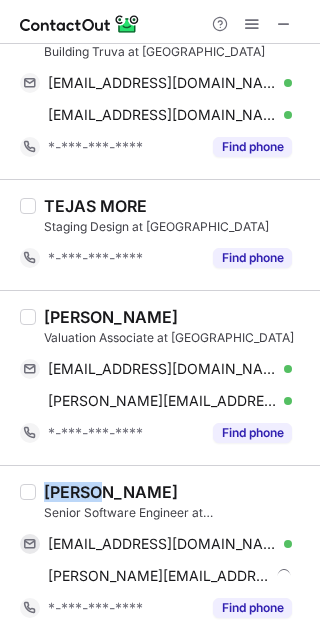 click on "Kumar Chandranshu" at bounding box center (111, 492) 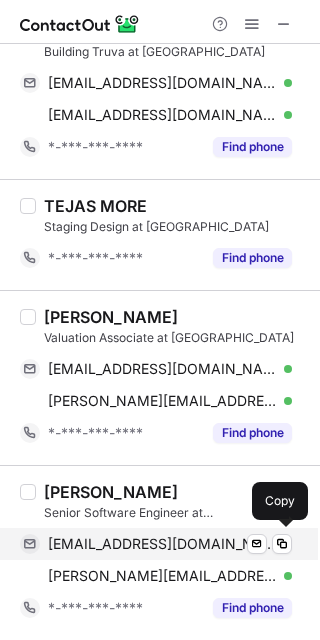 click on "chandranshu040@gmail.com" at bounding box center (162, 544) 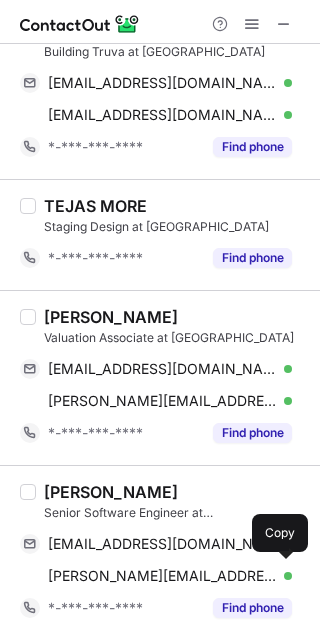 drag, startPoint x: 67, startPoint y: 570, endPoint x: 311, endPoint y: 543, distance: 245.4893 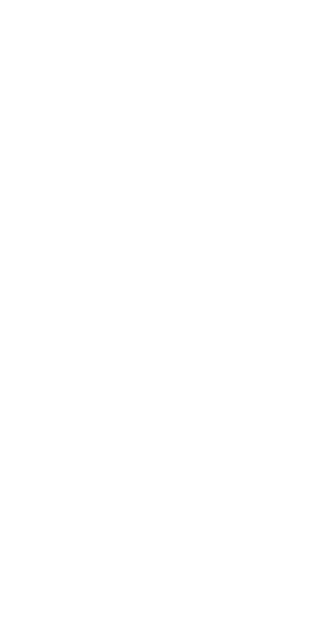 scroll, scrollTop: 0, scrollLeft: 0, axis: both 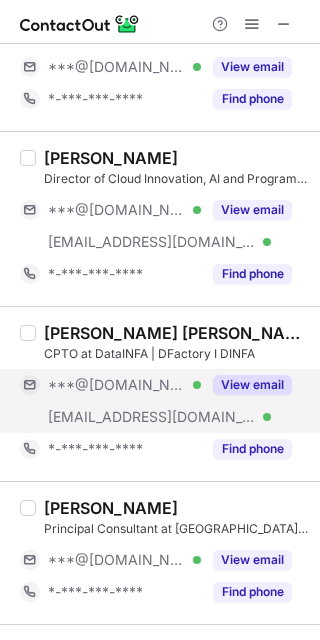click on "View email" at bounding box center [252, 385] 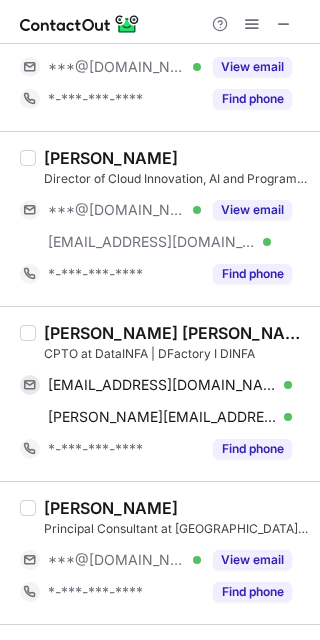 click on "Shivesh Kumar Singh" at bounding box center [176, 333] 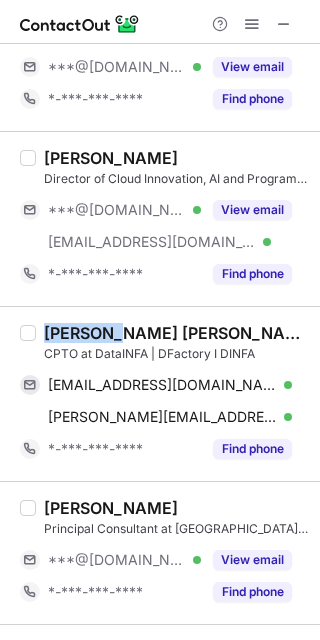 click on "Shivesh Kumar Singh" at bounding box center (176, 333) 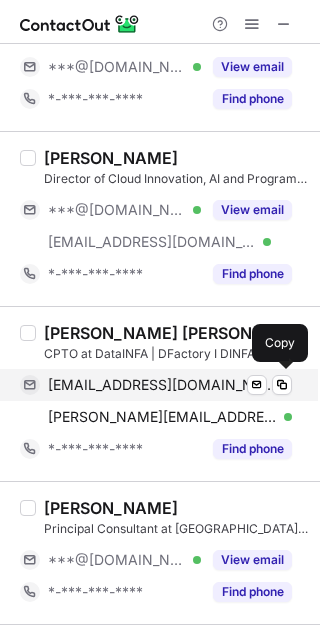 click on "shivesh20x@gmail.com" at bounding box center [162, 385] 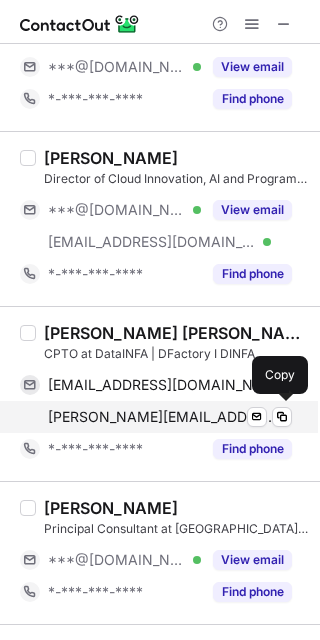 click on "shivesh@datainfa.com" at bounding box center (162, 417) 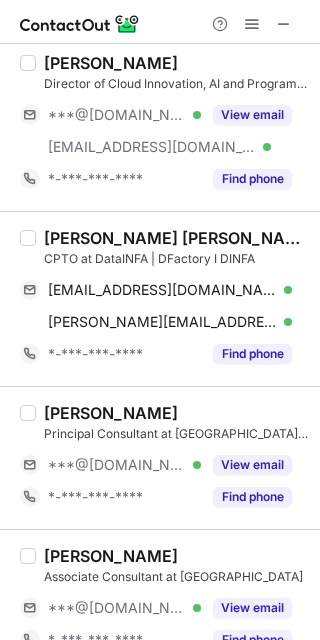 scroll, scrollTop: 400, scrollLeft: 0, axis: vertical 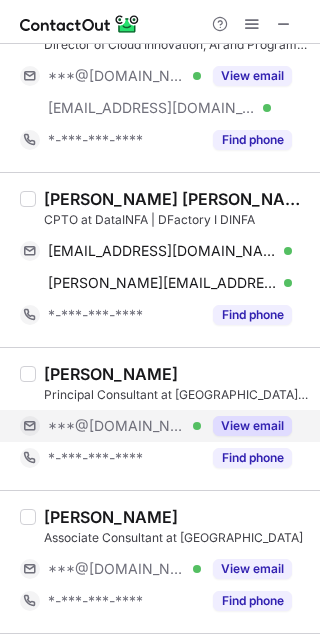 click on "View email" at bounding box center [252, 426] 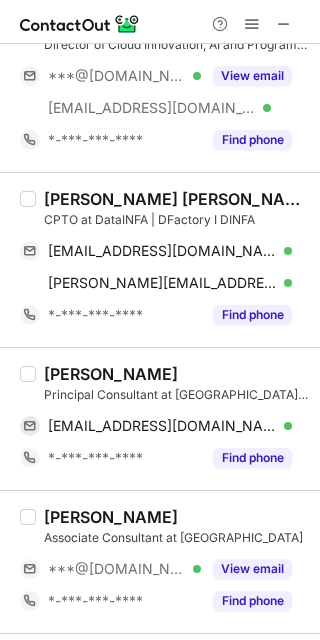 click on "Nikhil P." at bounding box center [111, 374] 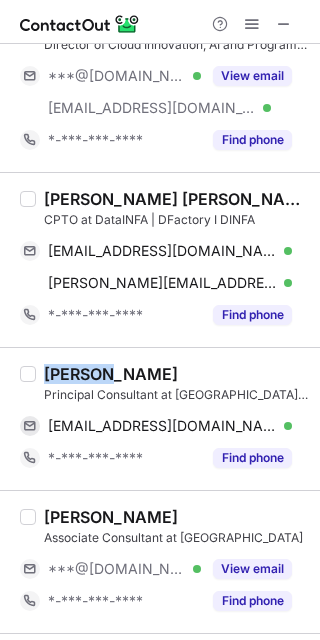 click on "Nikhil P." at bounding box center [111, 374] 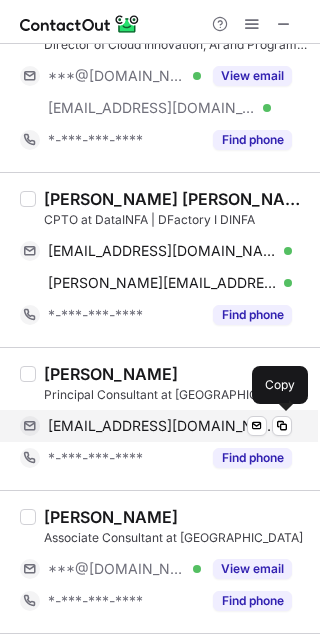 click on "niksmas@gmail.com" at bounding box center (162, 426) 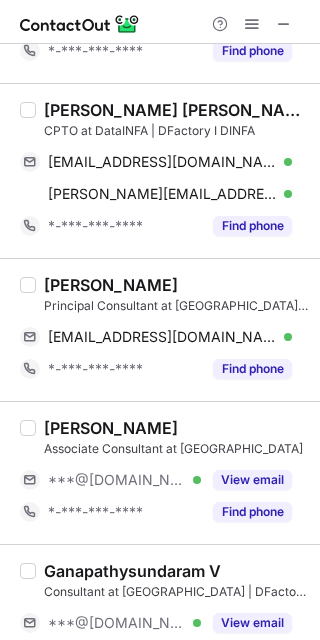 scroll, scrollTop: 533, scrollLeft: 0, axis: vertical 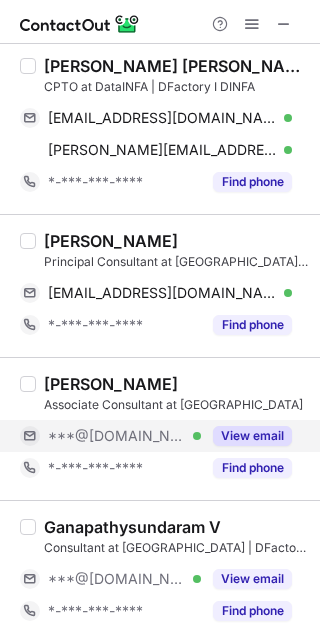 click on "View email" at bounding box center [252, 436] 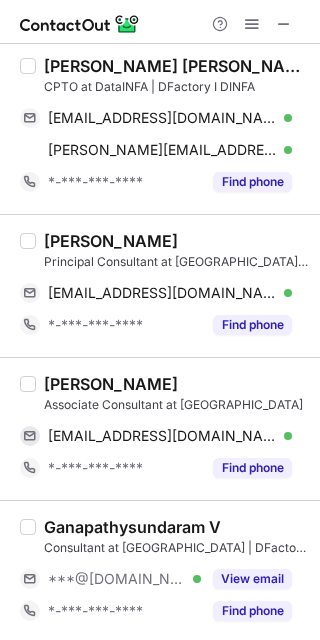 click on "Utkarsh Dwiv" at bounding box center (111, 384) 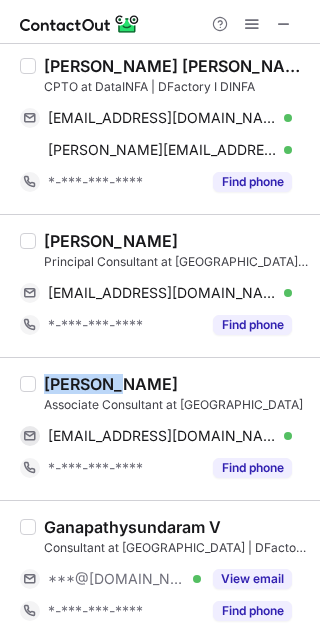 click on "Utkarsh Dwiv" at bounding box center [111, 384] 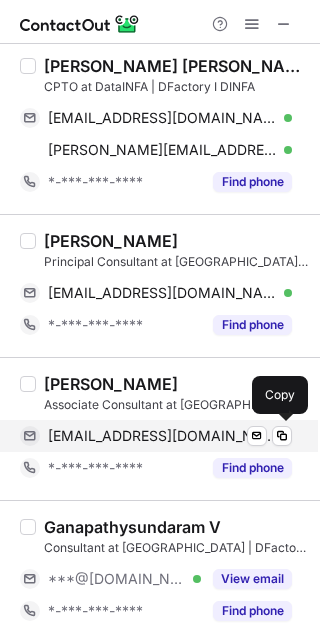 click on "utkarshdwiv@gmail.com" at bounding box center [162, 436] 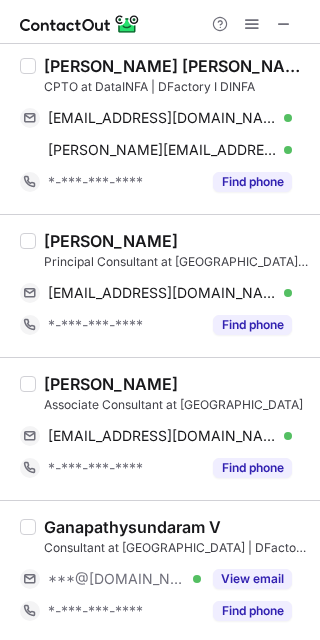 scroll, scrollTop: 666, scrollLeft: 0, axis: vertical 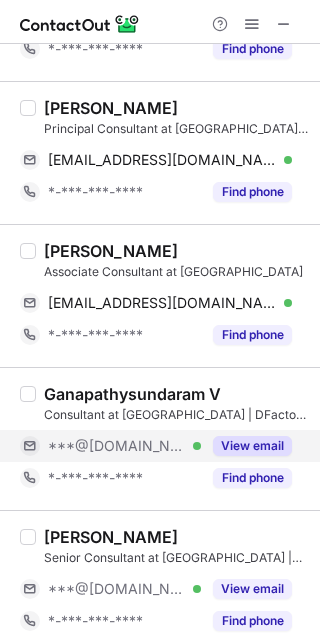 click on "View email" at bounding box center (252, 446) 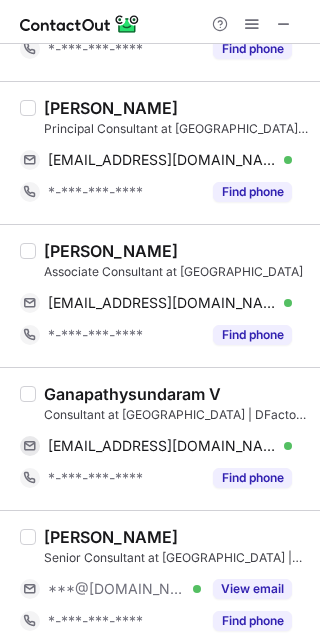 click on "Ganapathysundaram V" at bounding box center (132, 394) 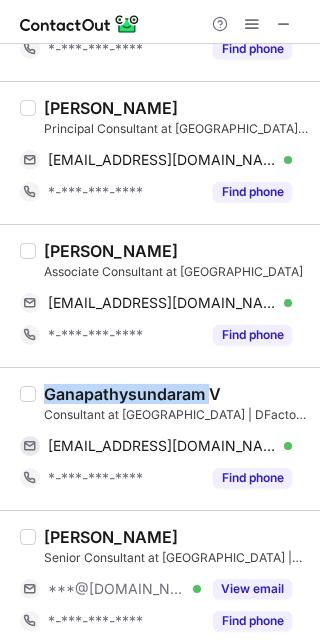 click on "Ganapathysundaram V" at bounding box center [132, 394] 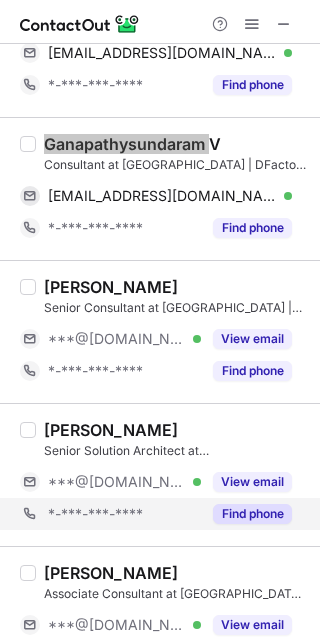 scroll, scrollTop: 933, scrollLeft: 0, axis: vertical 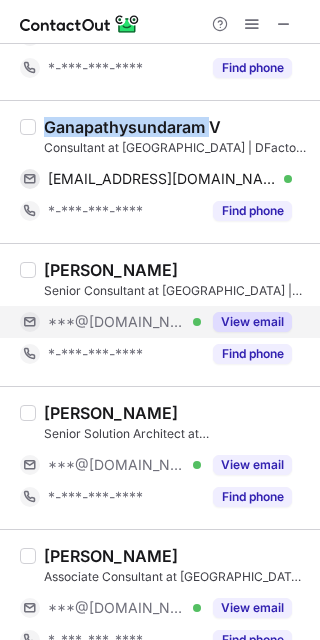 click on "View email" at bounding box center [252, 322] 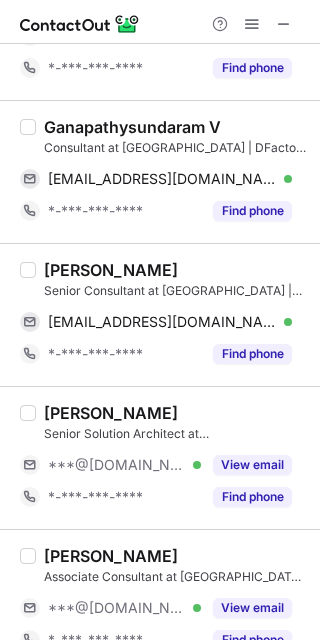 click on "Yash Shah" at bounding box center [111, 270] 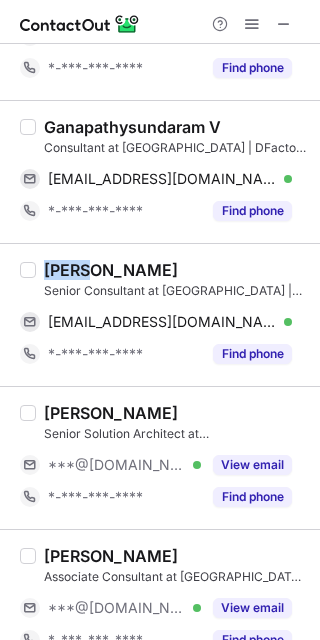 click on "Yash Shah" at bounding box center [111, 270] 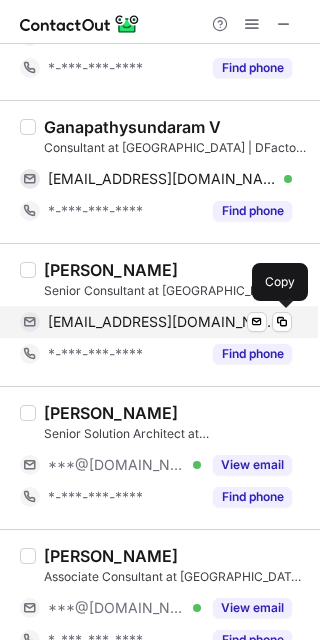 click on "yashnshah888@gmail.com" at bounding box center [162, 322] 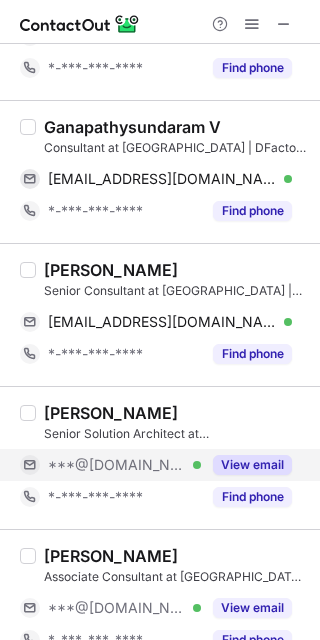 drag, startPoint x: 224, startPoint y: 459, endPoint x: 195, endPoint y: 459, distance: 29 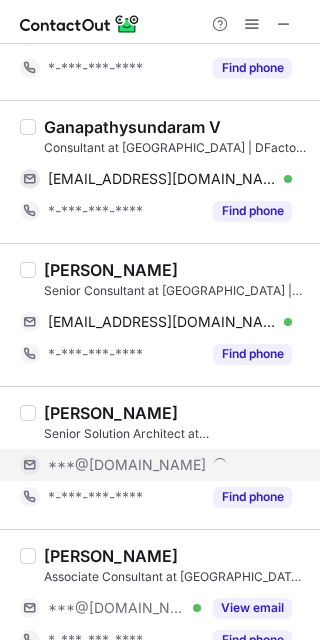 click on "Tejaswini Manam" at bounding box center [111, 413] 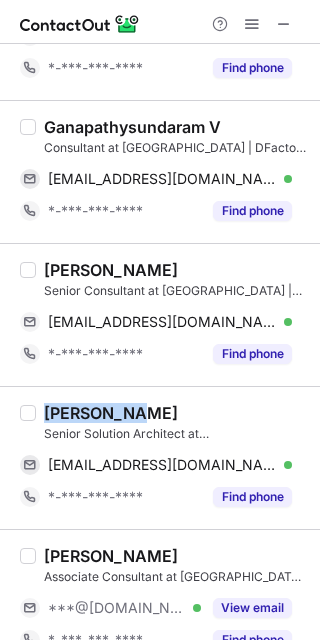 click on "Tejaswini Manam" at bounding box center [111, 413] 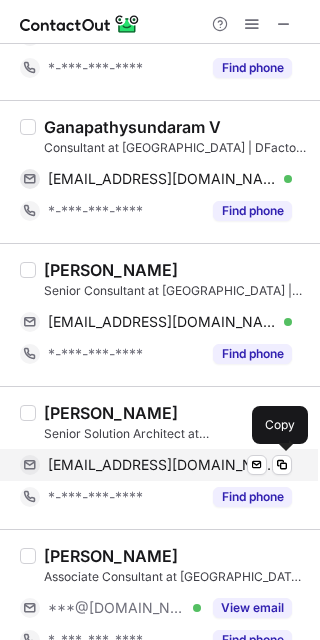click on "tejasm040@gmail.com" at bounding box center (162, 465) 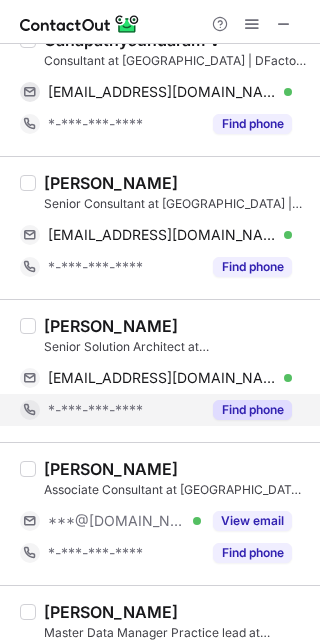 scroll, scrollTop: 1066, scrollLeft: 0, axis: vertical 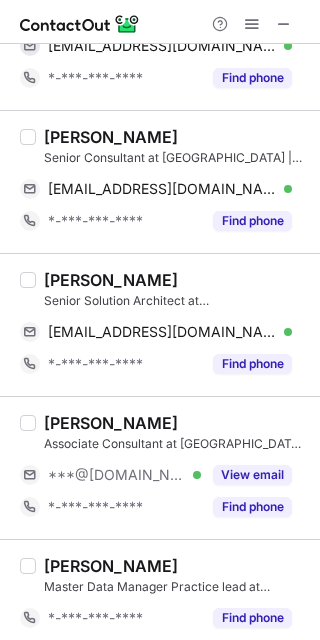 drag, startPoint x: 247, startPoint y: 473, endPoint x: 139, endPoint y: 446, distance: 111.32385 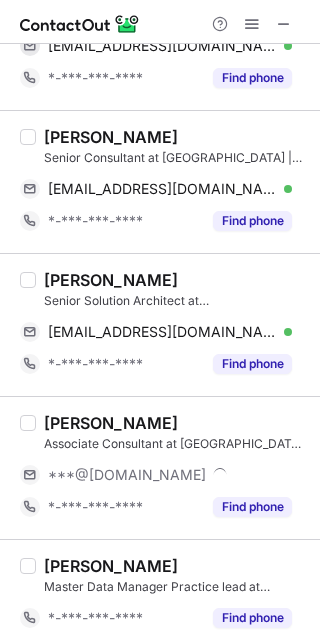 click on "Sushma Kulkarni" at bounding box center [111, 423] 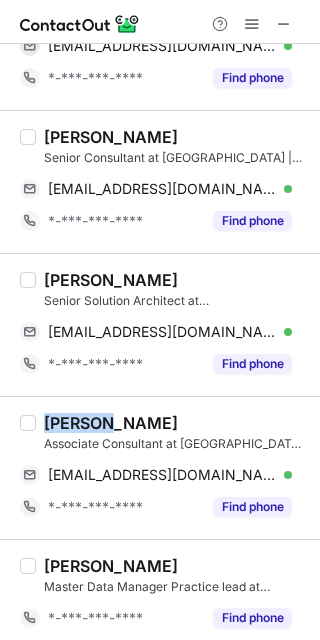 click on "Sushma Kulkarni" at bounding box center [111, 423] 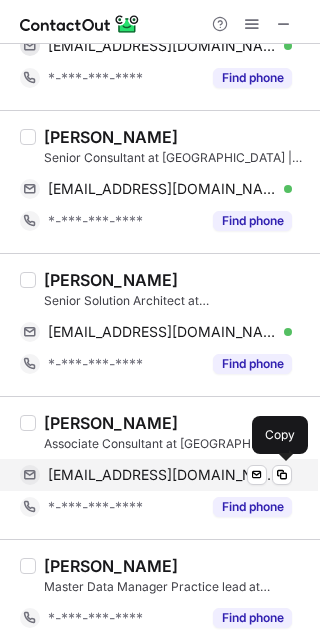 click on "sushmakulkarnir@gmail.com" at bounding box center (162, 475) 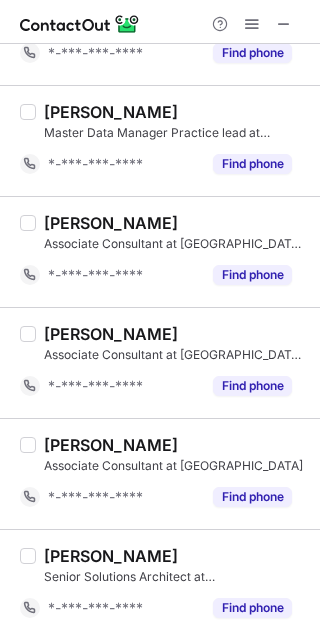 scroll, scrollTop: 1525, scrollLeft: 0, axis: vertical 